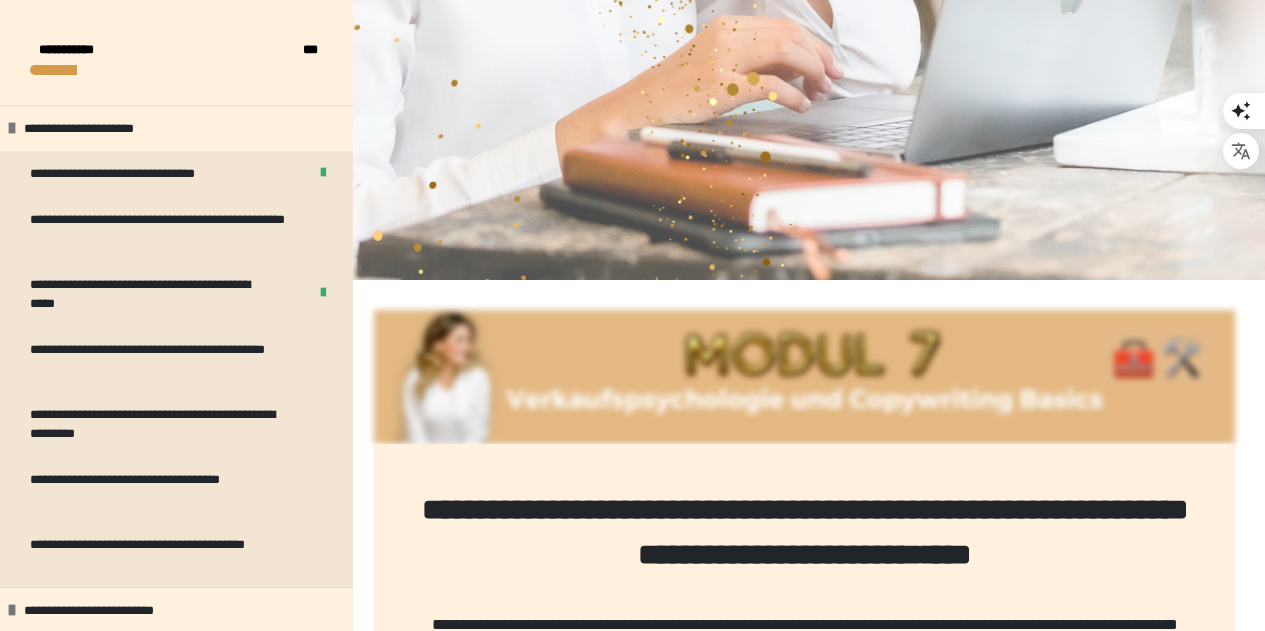 scroll, scrollTop: 1135, scrollLeft: 0, axis: vertical 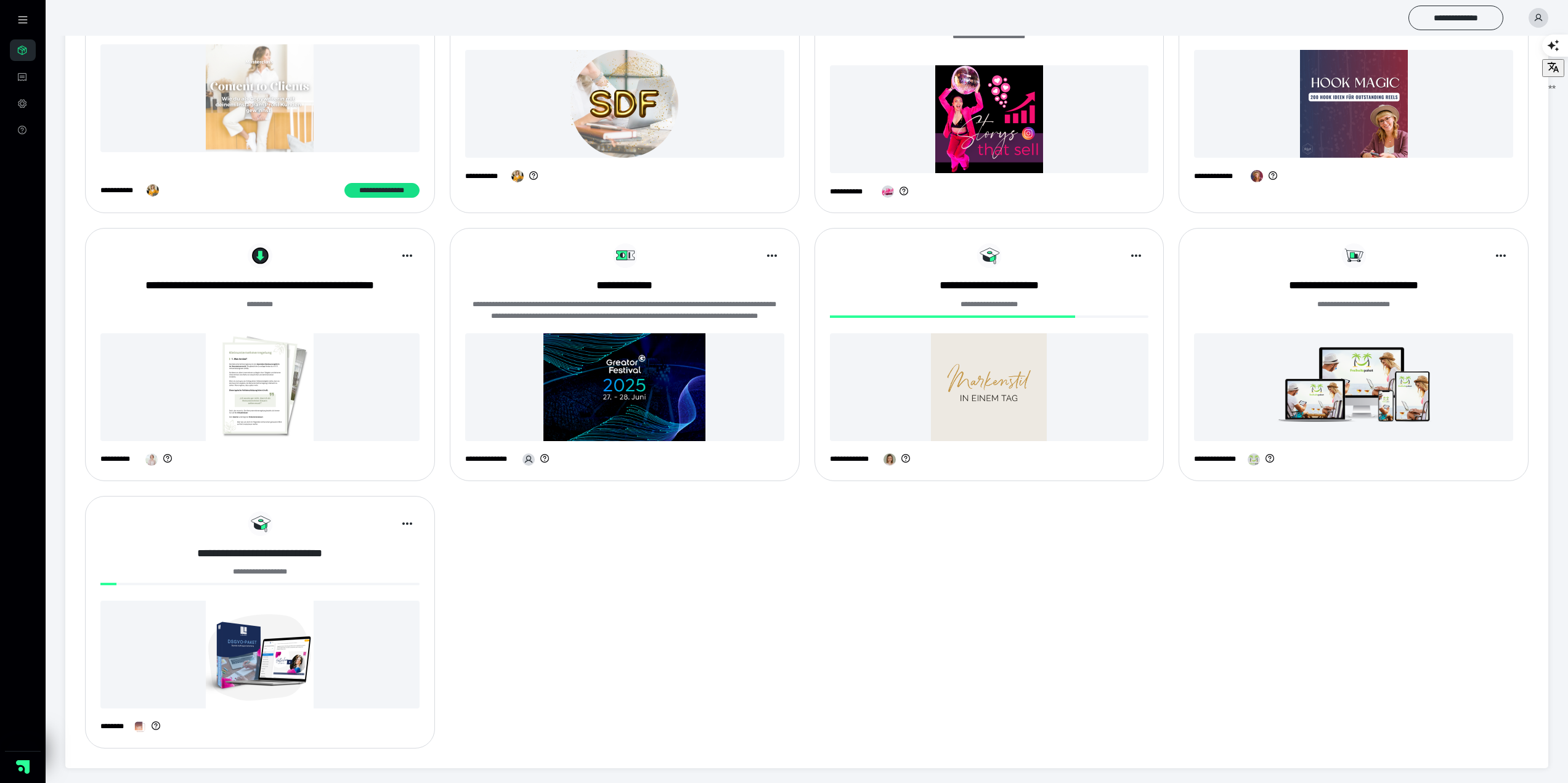 click on "**********" at bounding box center [260, 553] 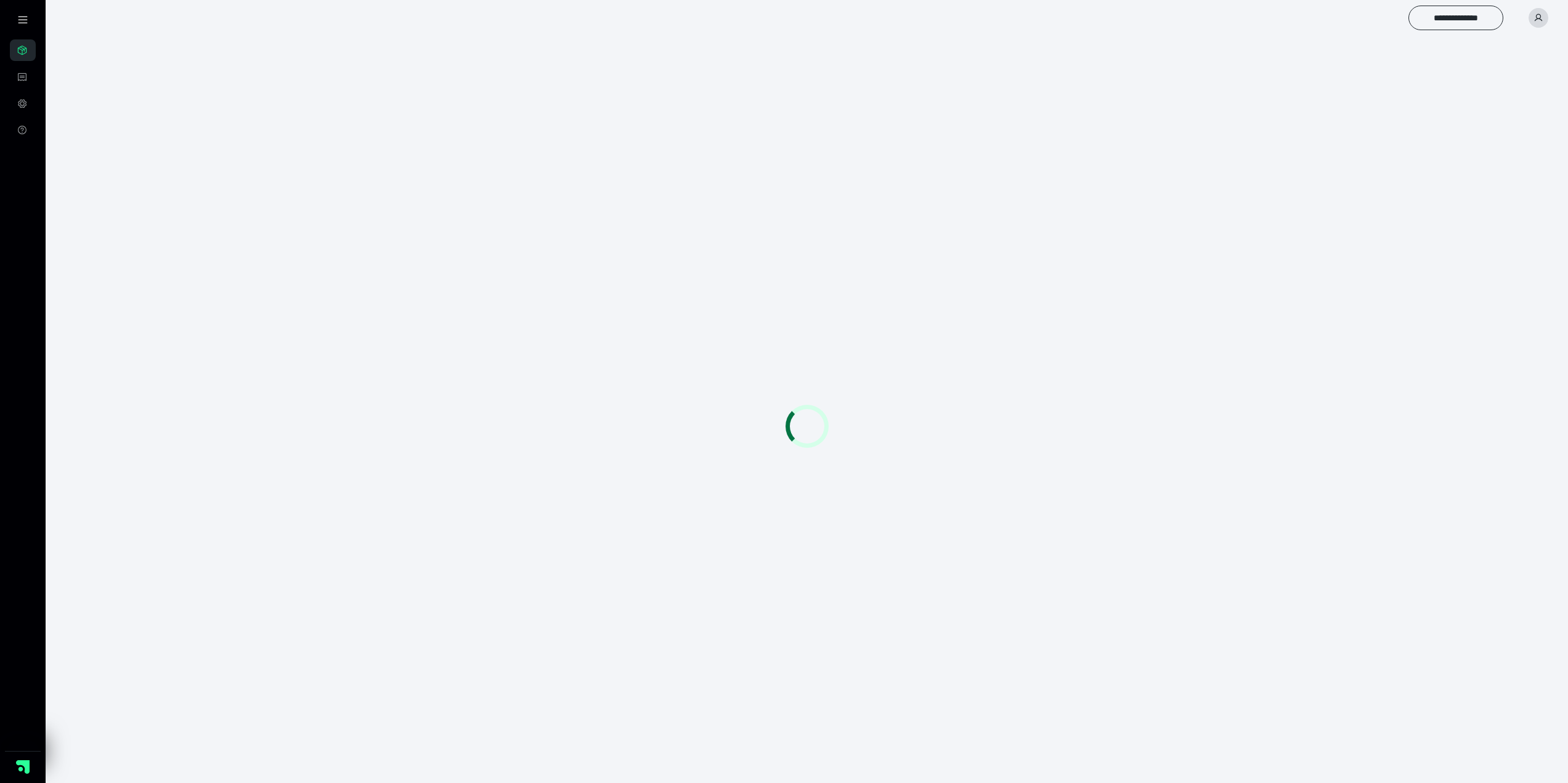 scroll, scrollTop: 0, scrollLeft: 0, axis: both 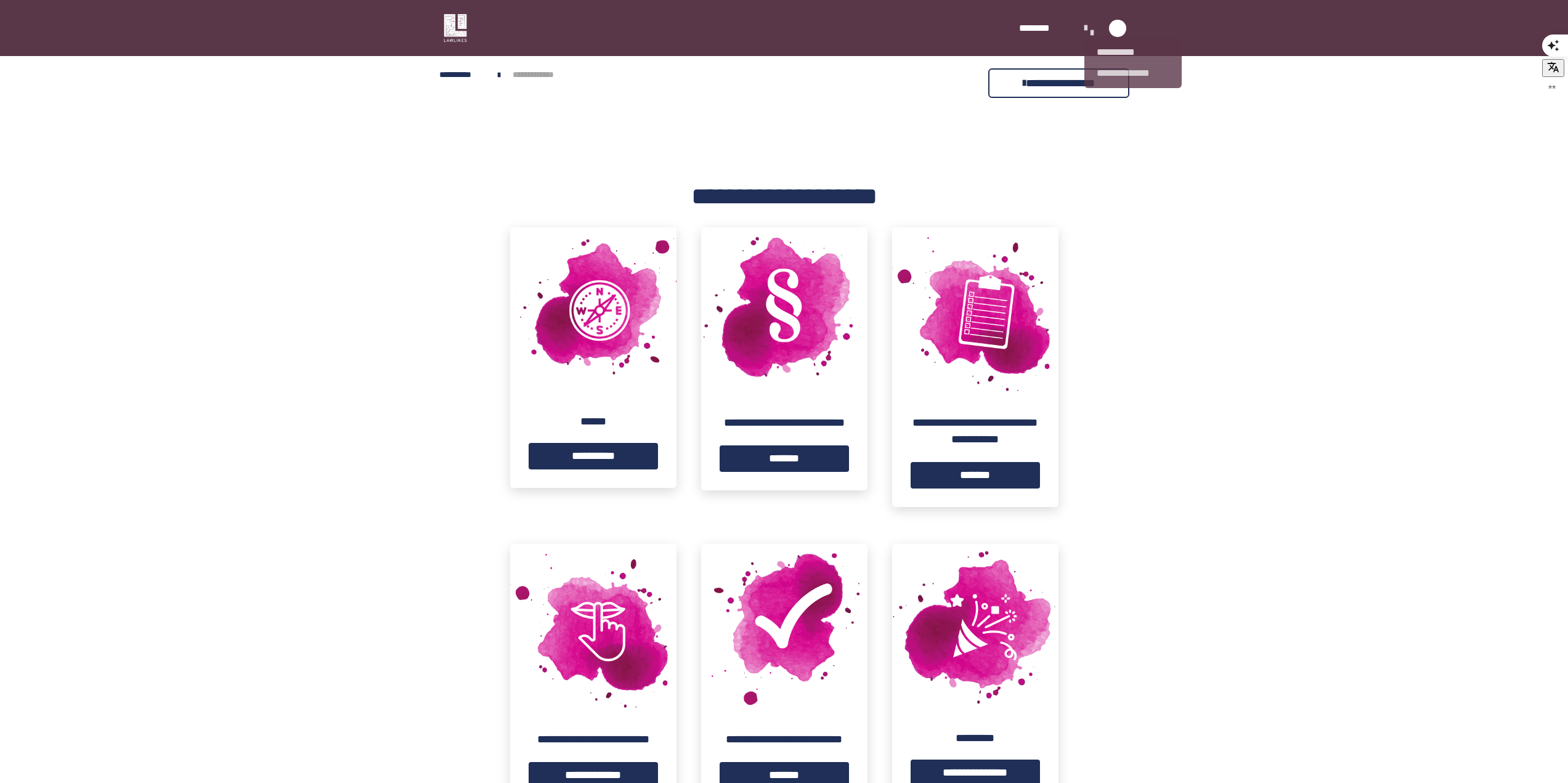 click on "**********" at bounding box center (1133, 73) 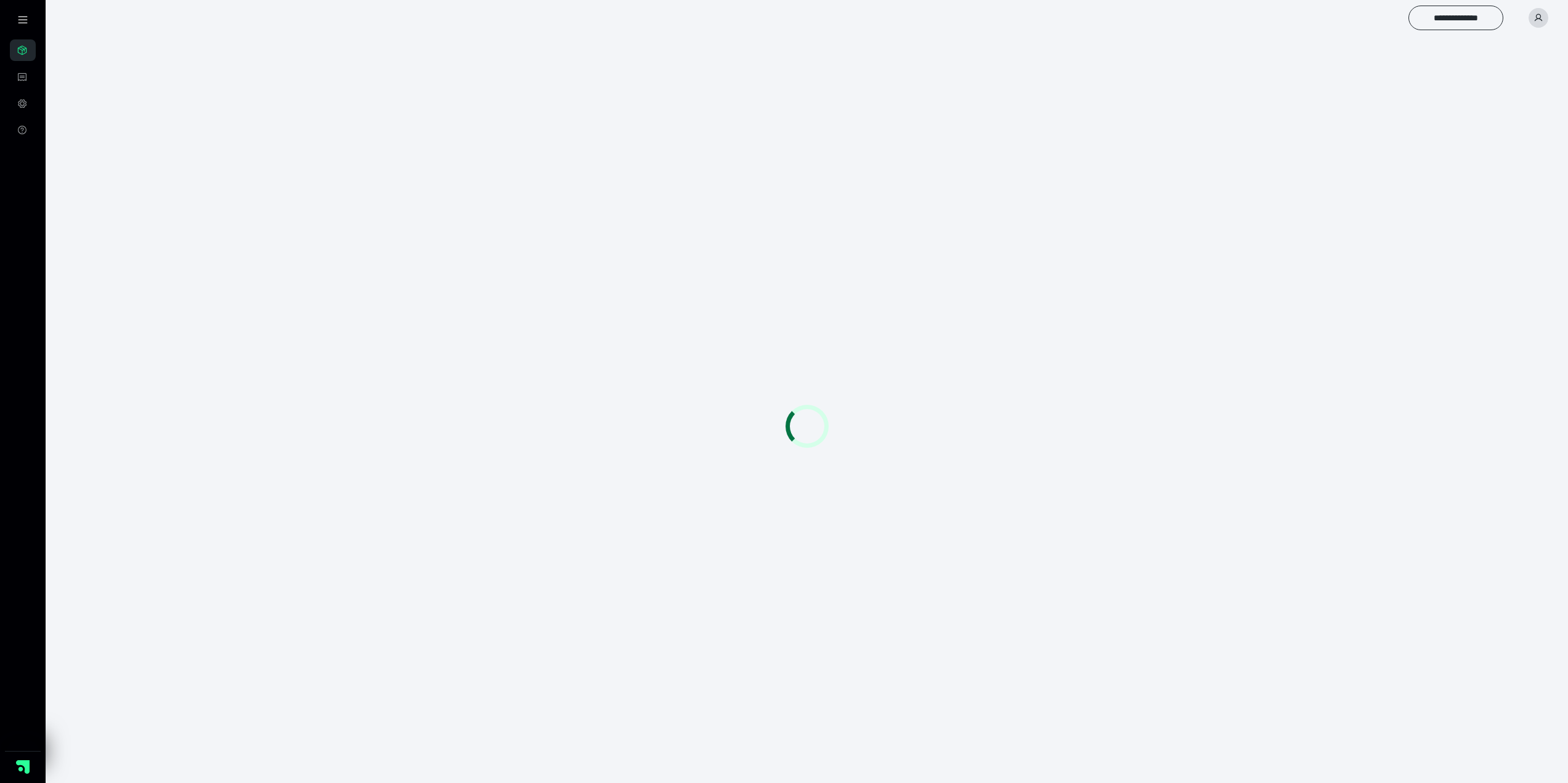 scroll, scrollTop: 0, scrollLeft: 0, axis: both 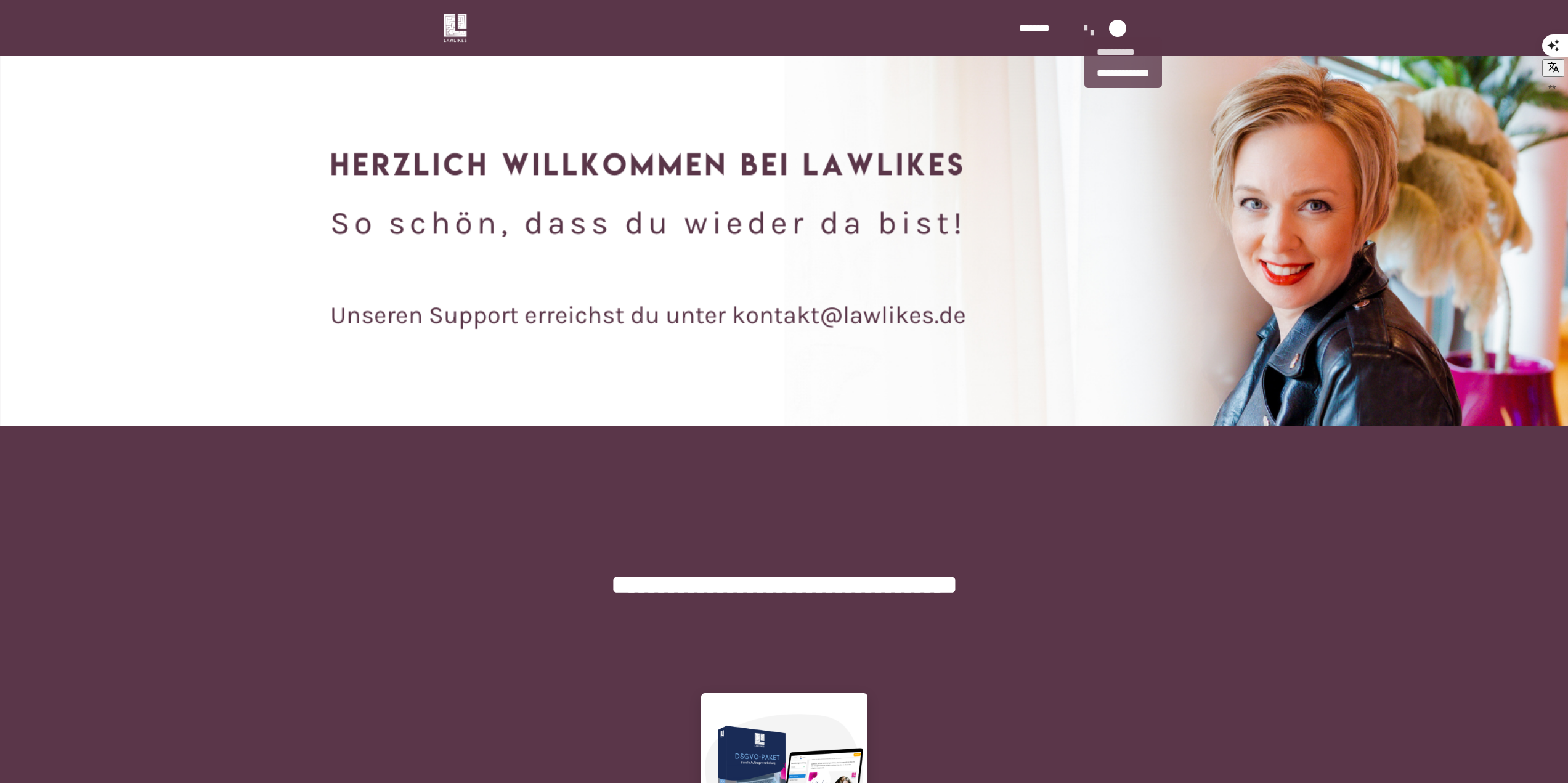 click at bounding box center [1092, 32] 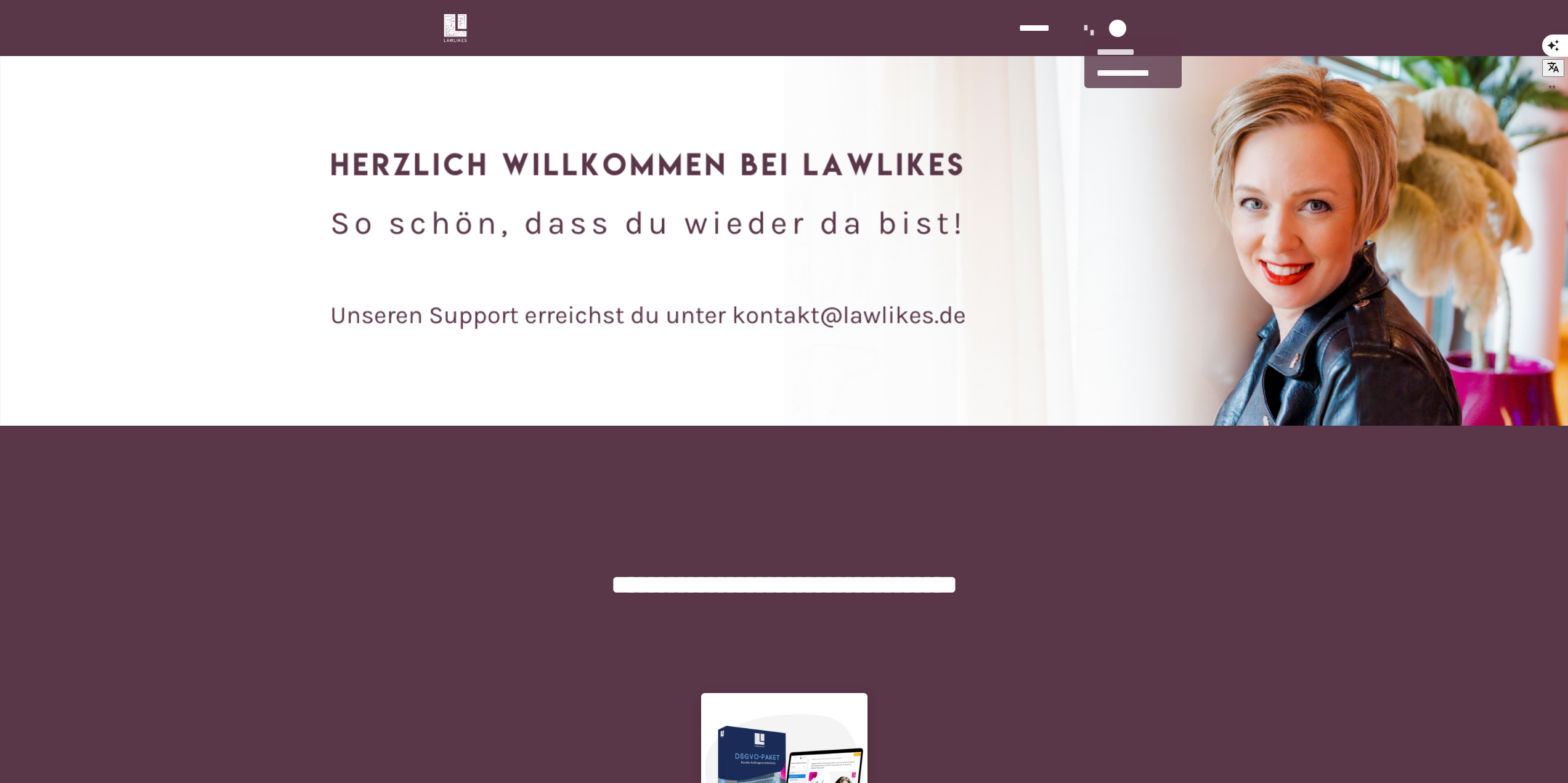 click on "**********" at bounding box center (1133, 62) 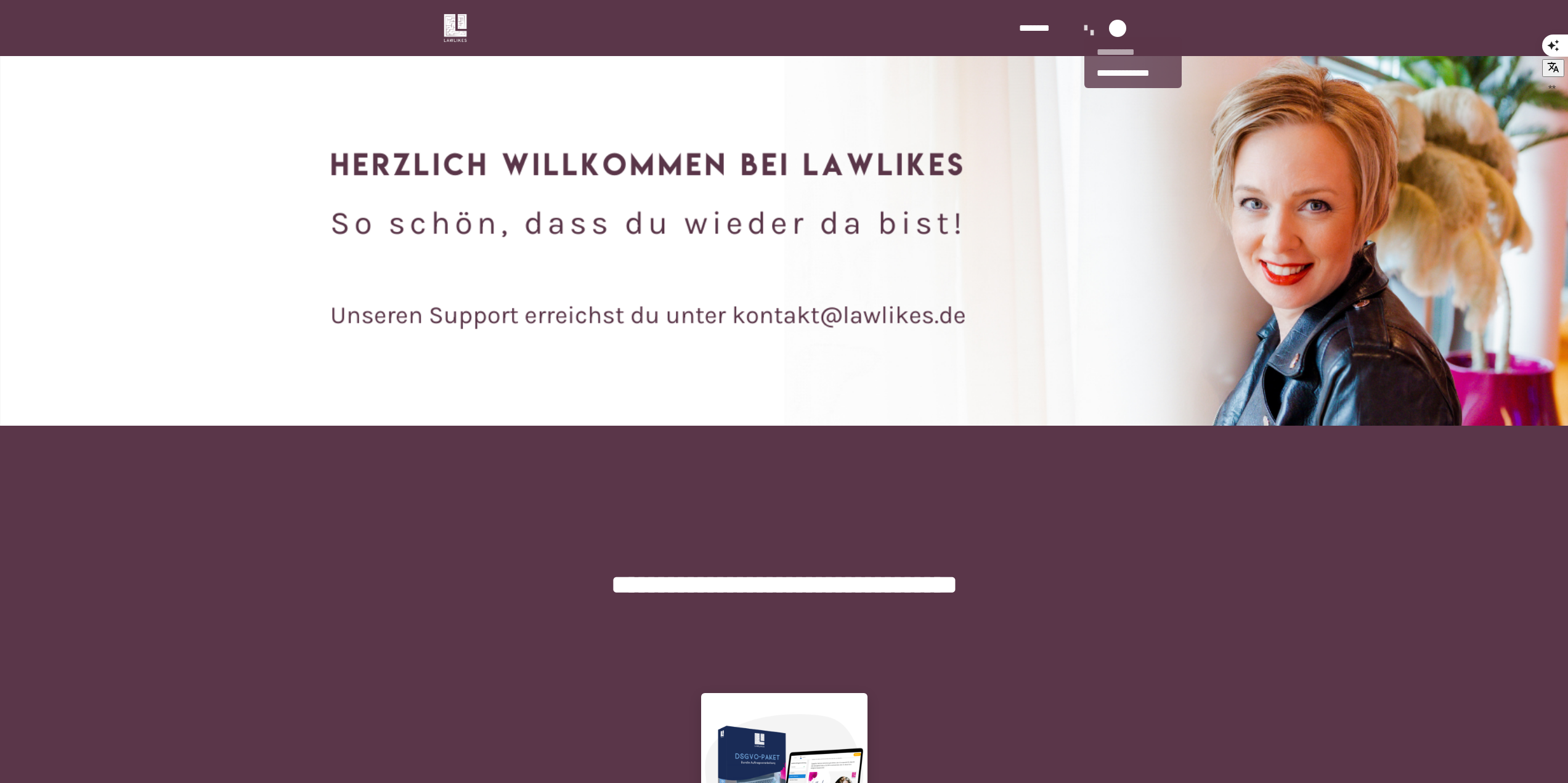 click on "**********" at bounding box center [1133, 52] 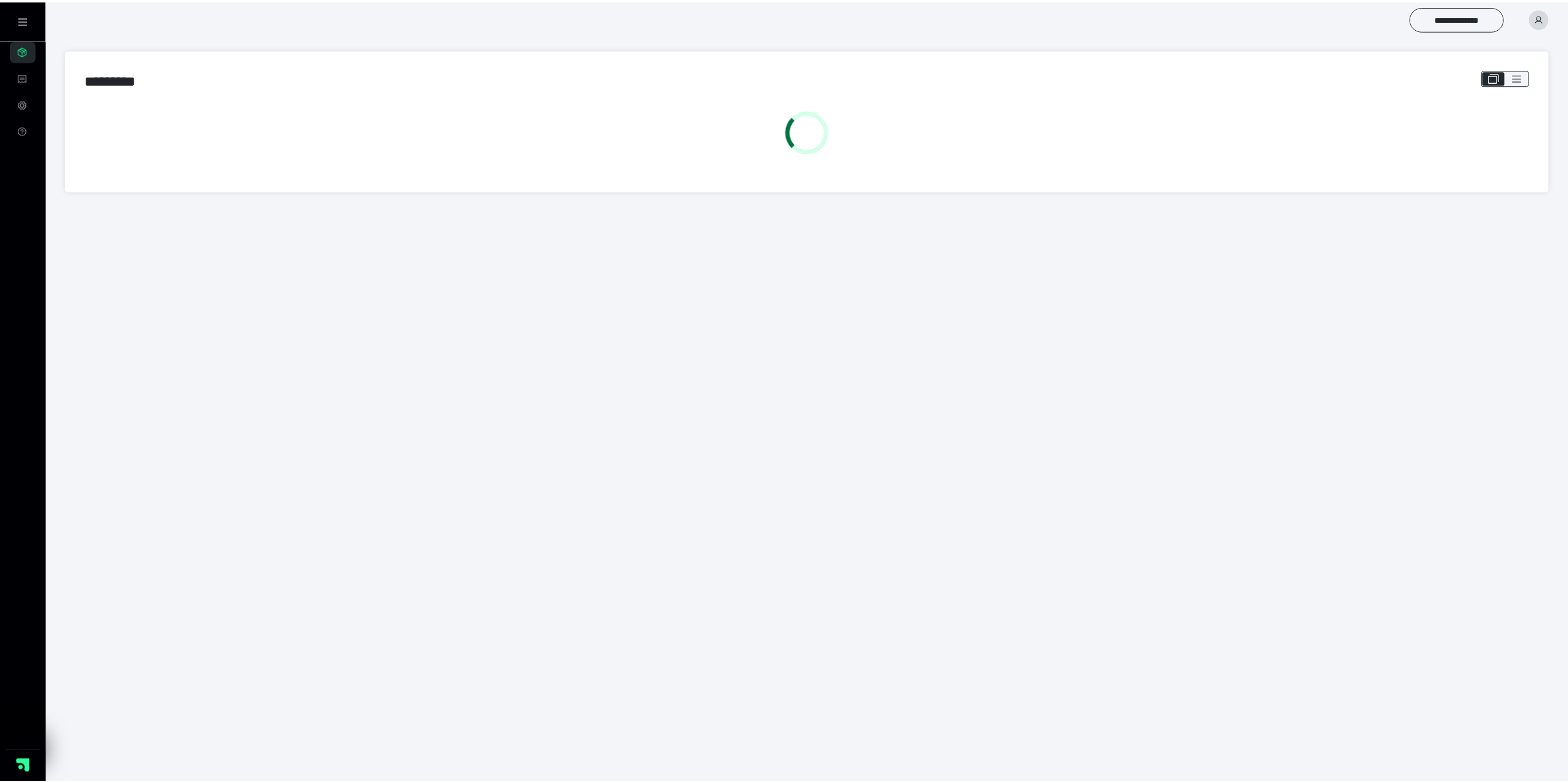 scroll, scrollTop: 0, scrollLeft: 0, axis: both 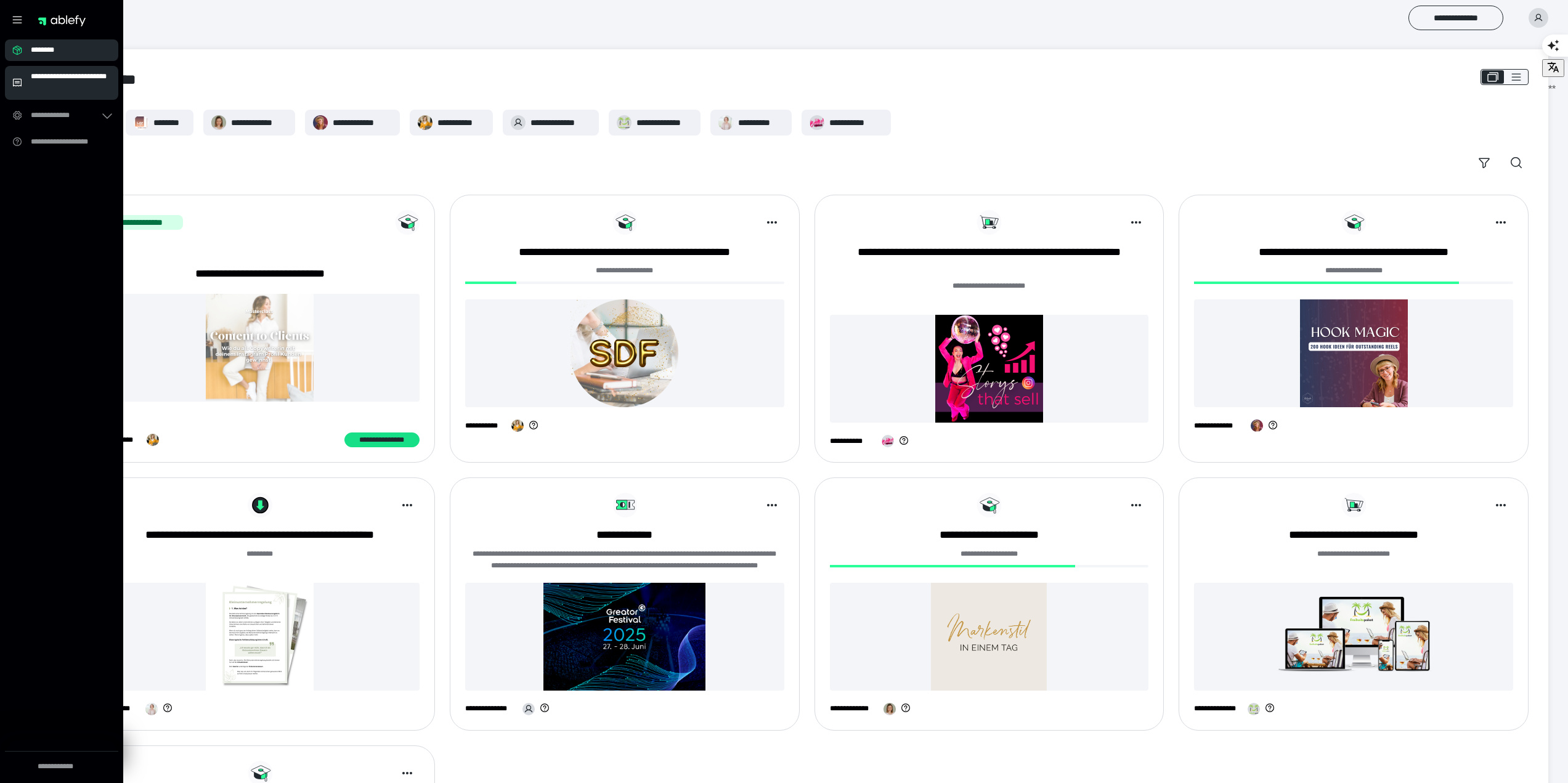 click on "**********" at bounding box center [62, 83] 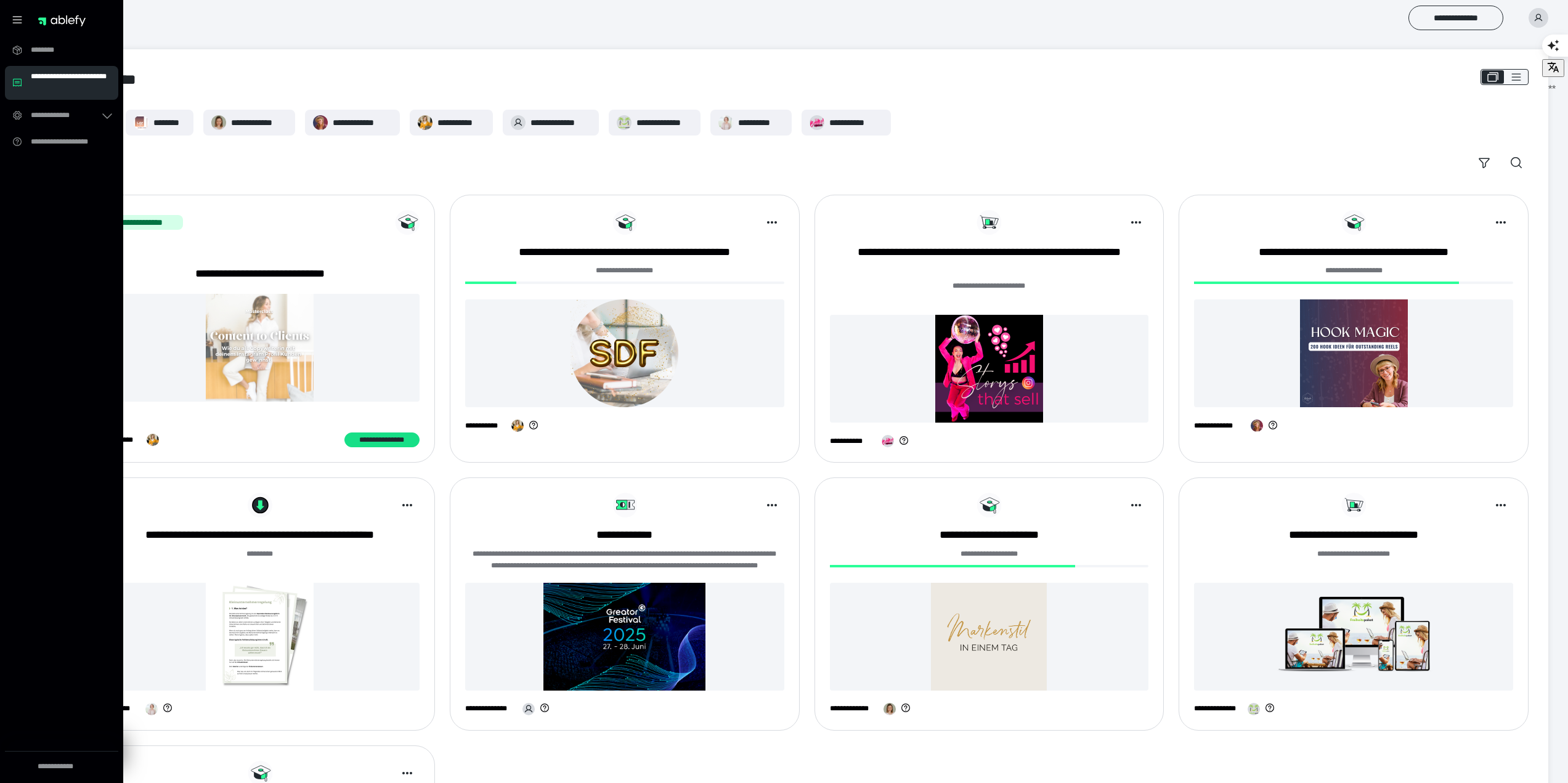 click on "**********" at bounding box center [71, 83] 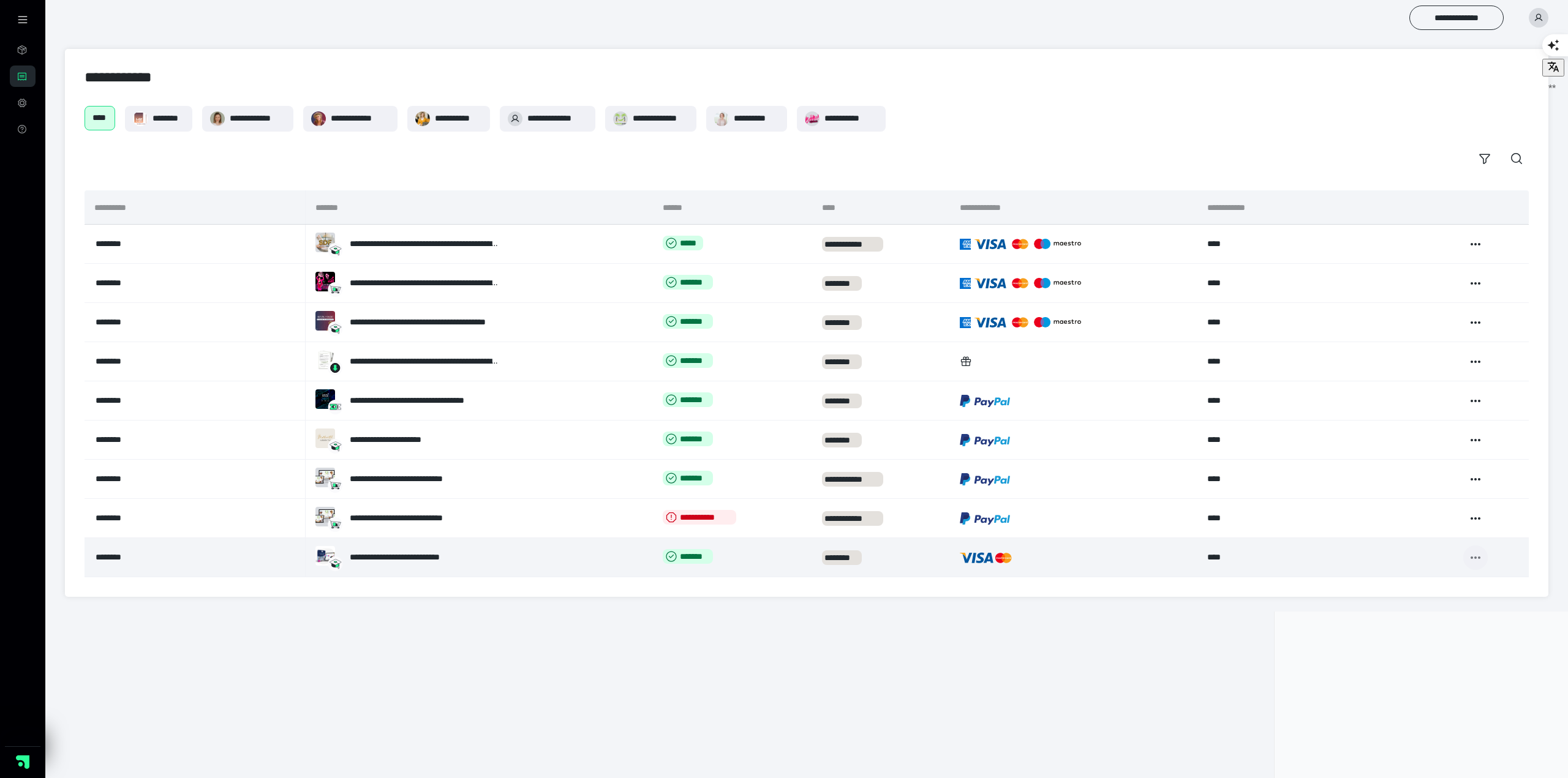 click 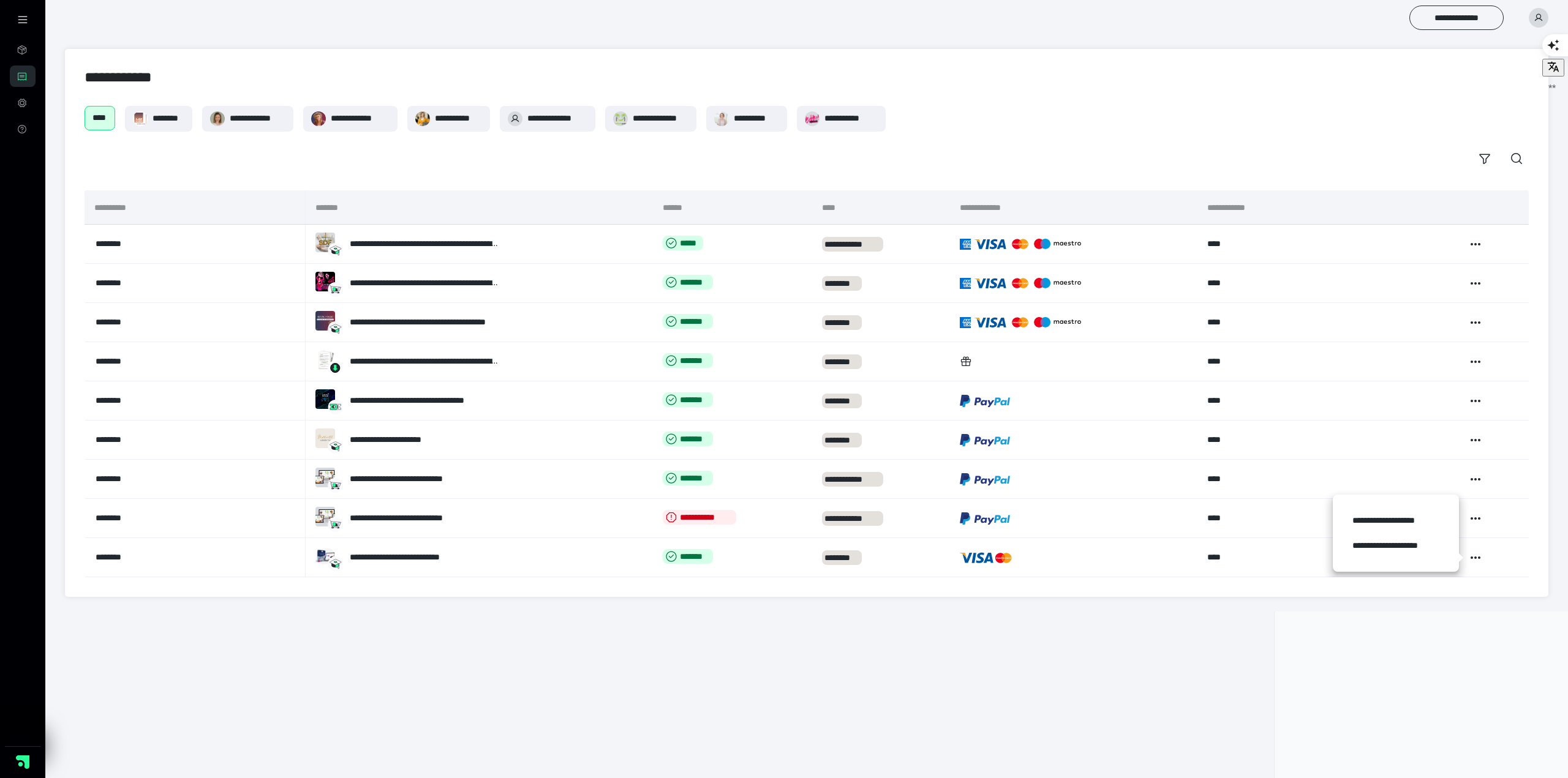 click on "**********" at bounding box center (784, 695) 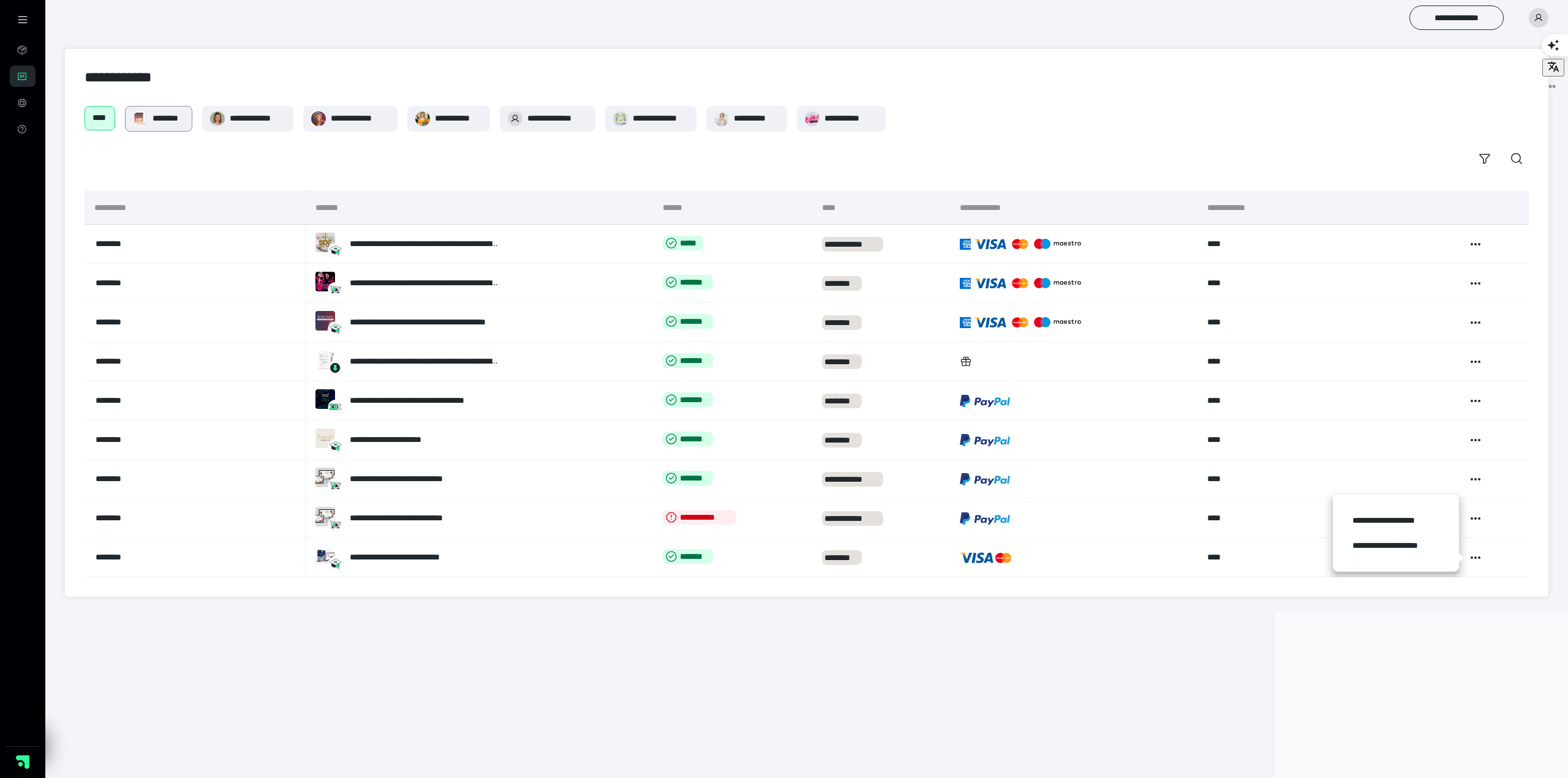 click at bounding box center [140, 119] 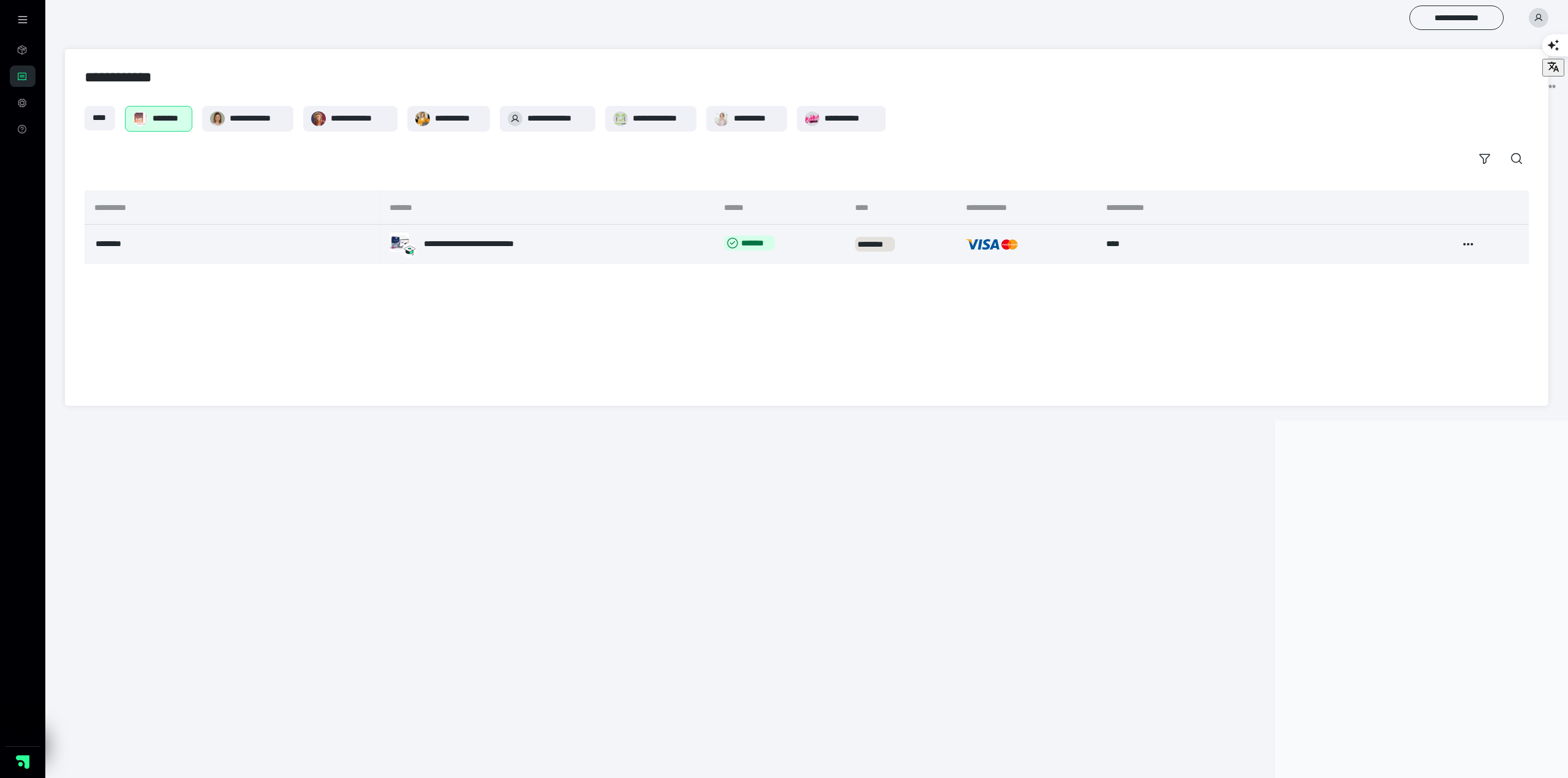click on "**********" at bounding box center (486, 244) 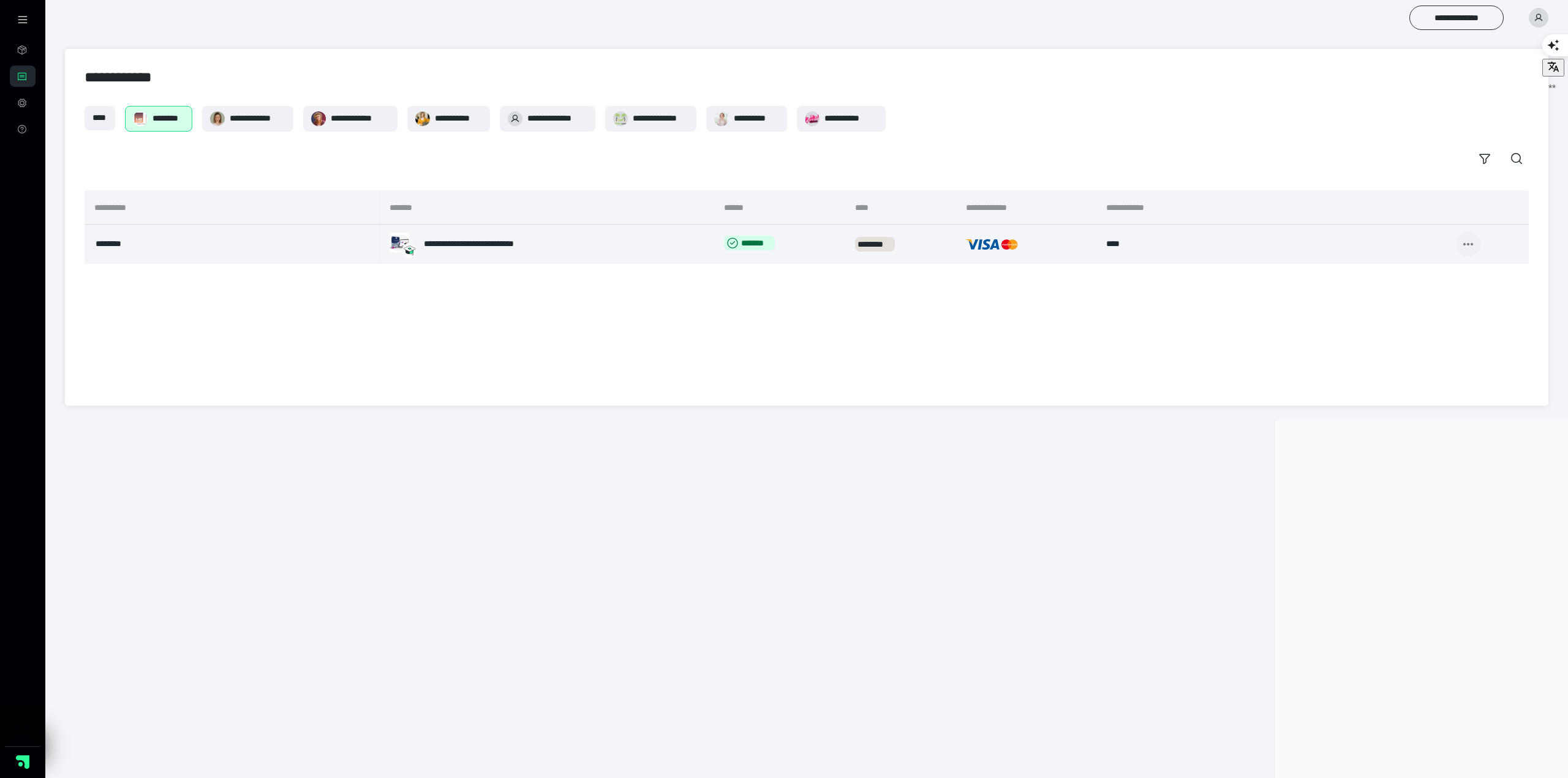 click 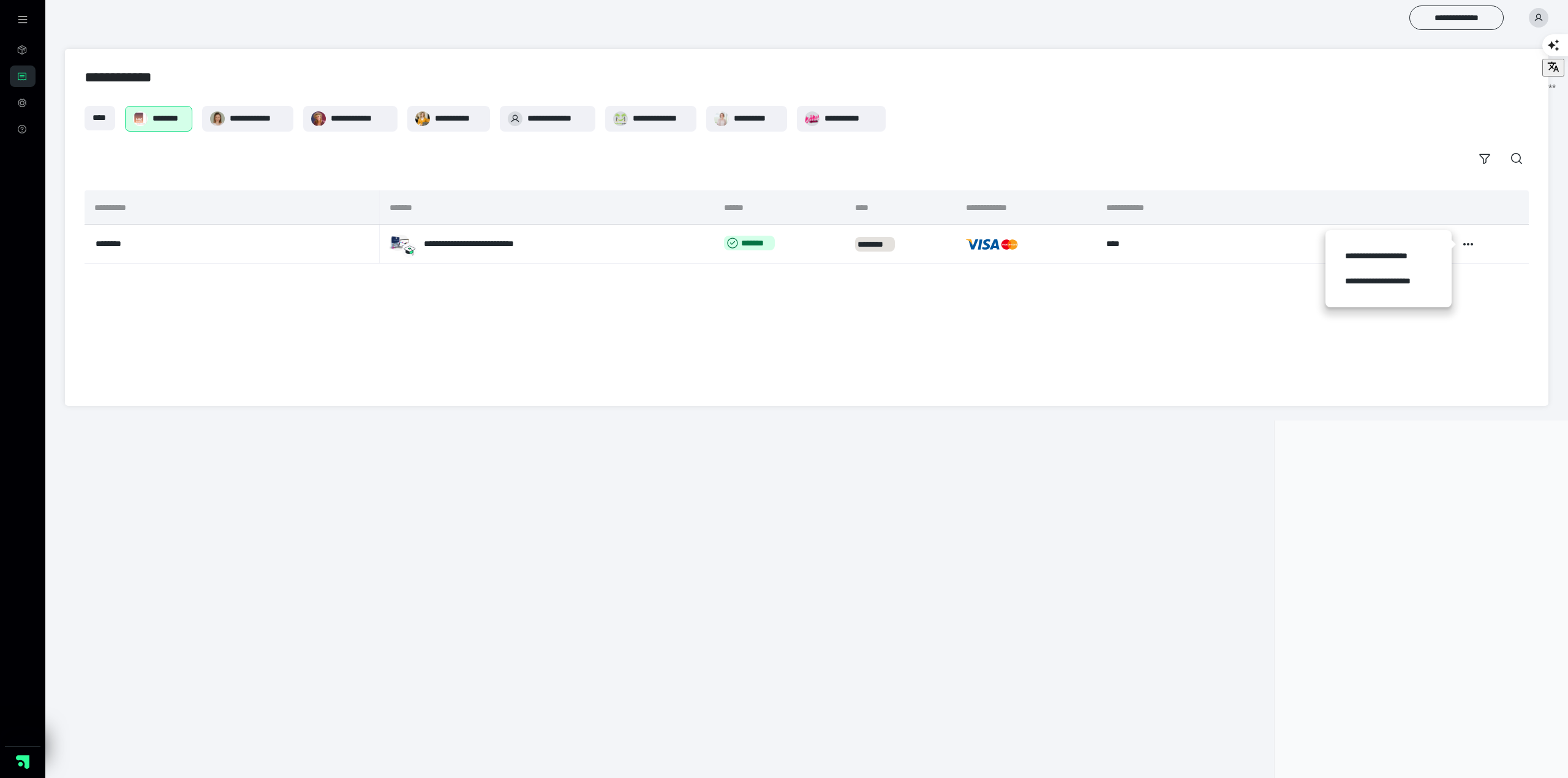 click on "**********" at bounding box center [807, 288] 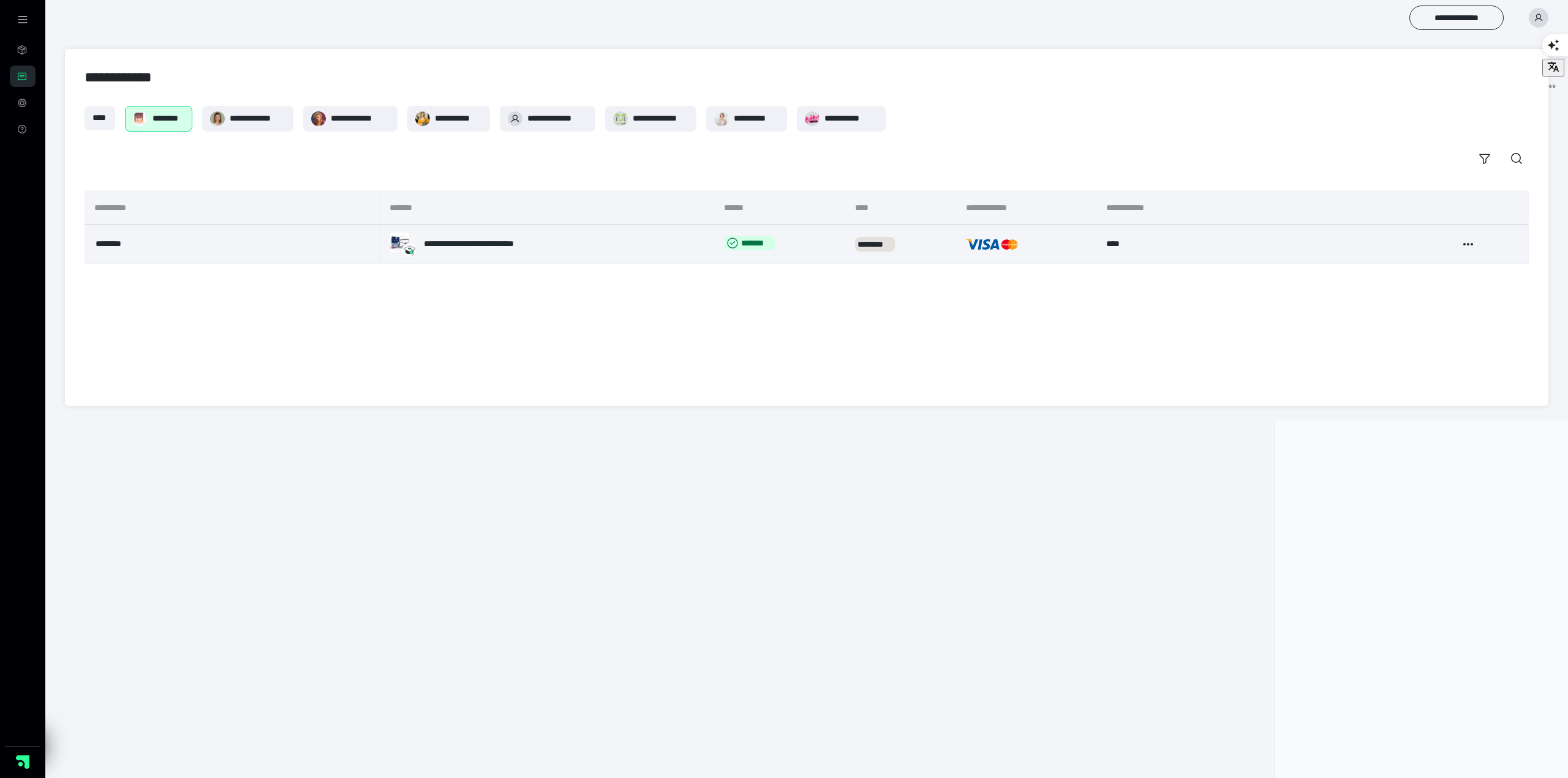 click on "**********" at bounding box center [232, 244] 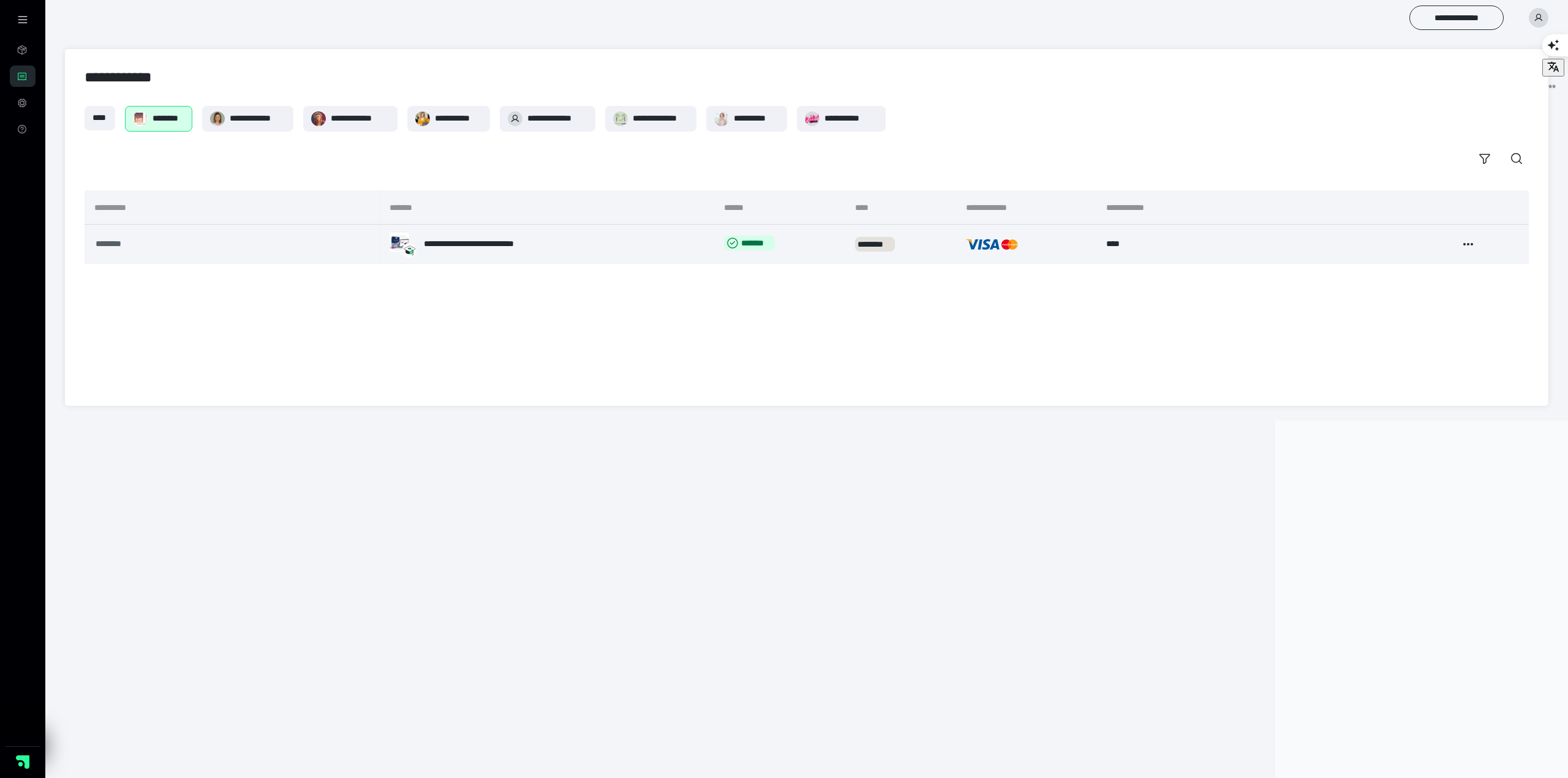 click on "********" at bounding box center [164, 244] 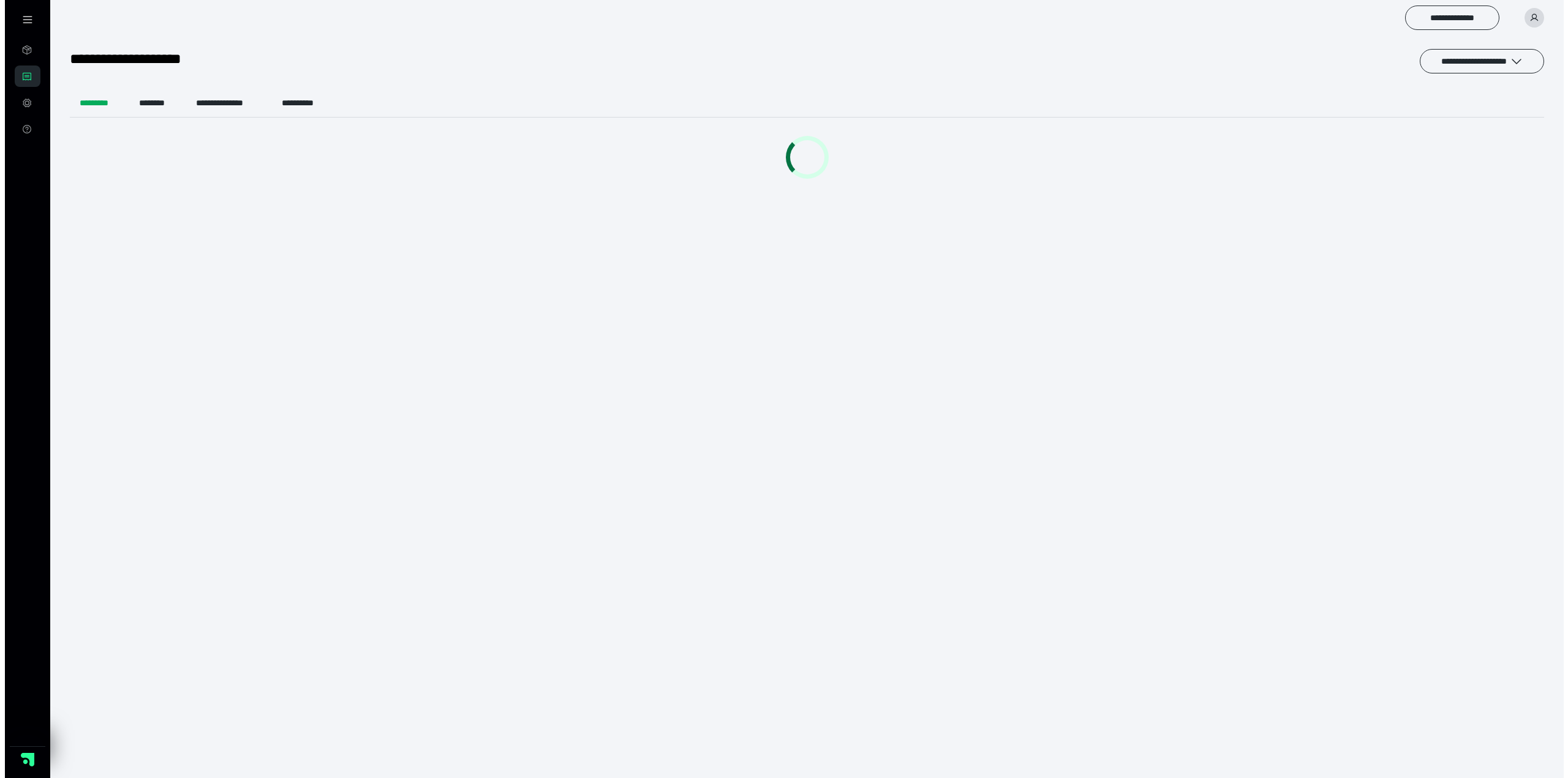 scroll, scrollTop: 0, scrollLeft: 0, axis: both 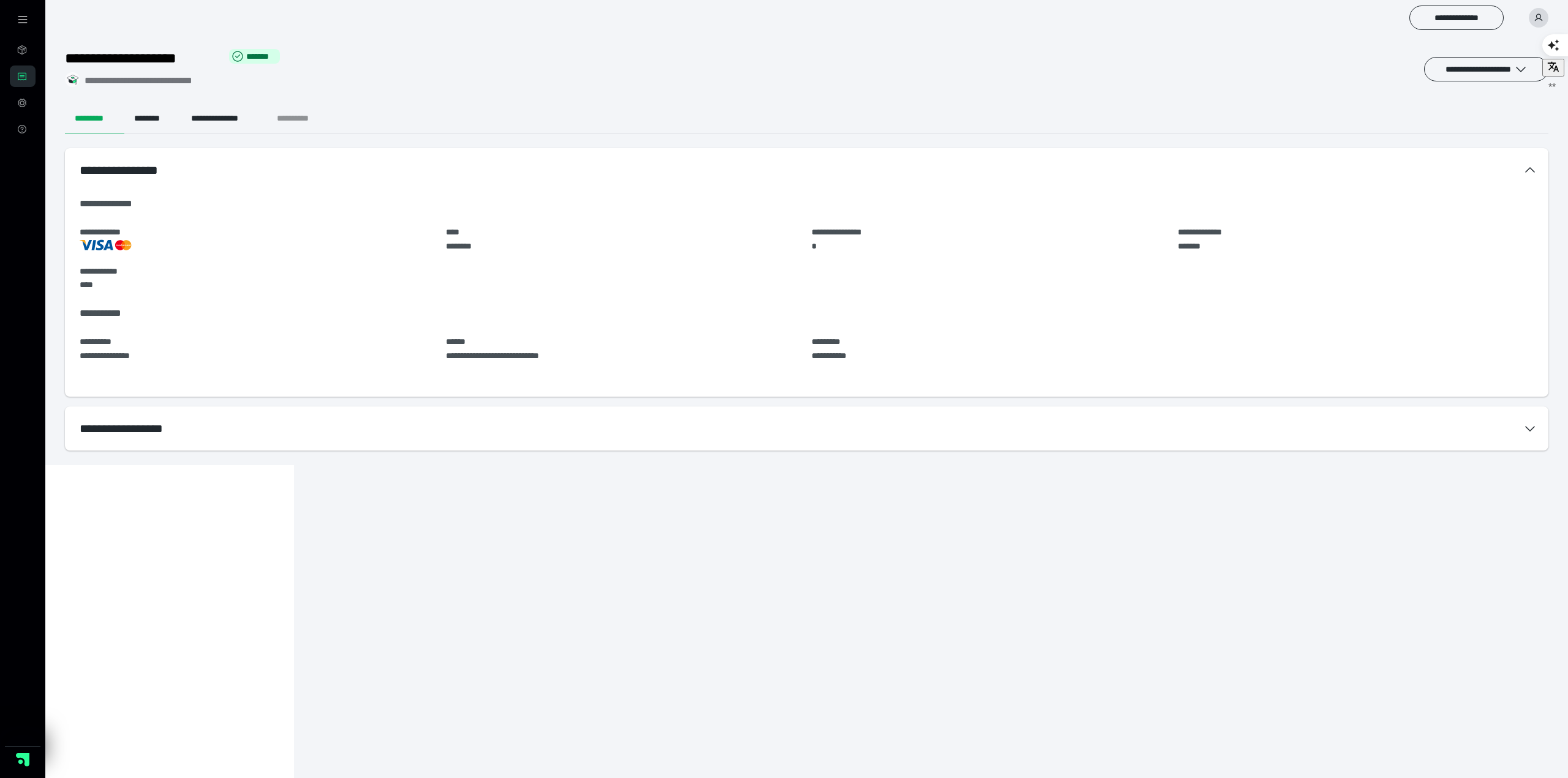click on "**********" at bounding box center [303, 119] 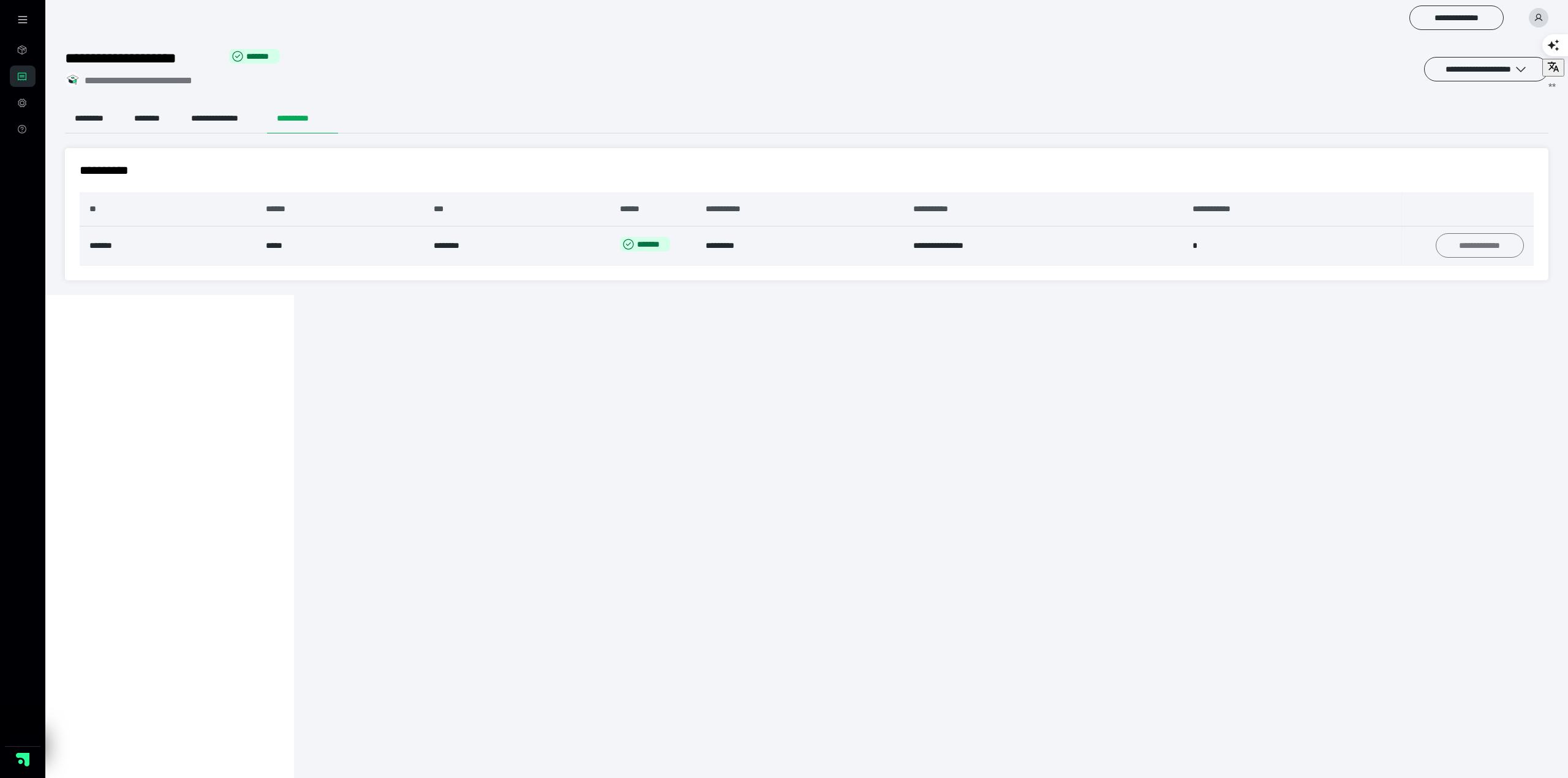 click on "**********" at bounding box center (1480, 245) 